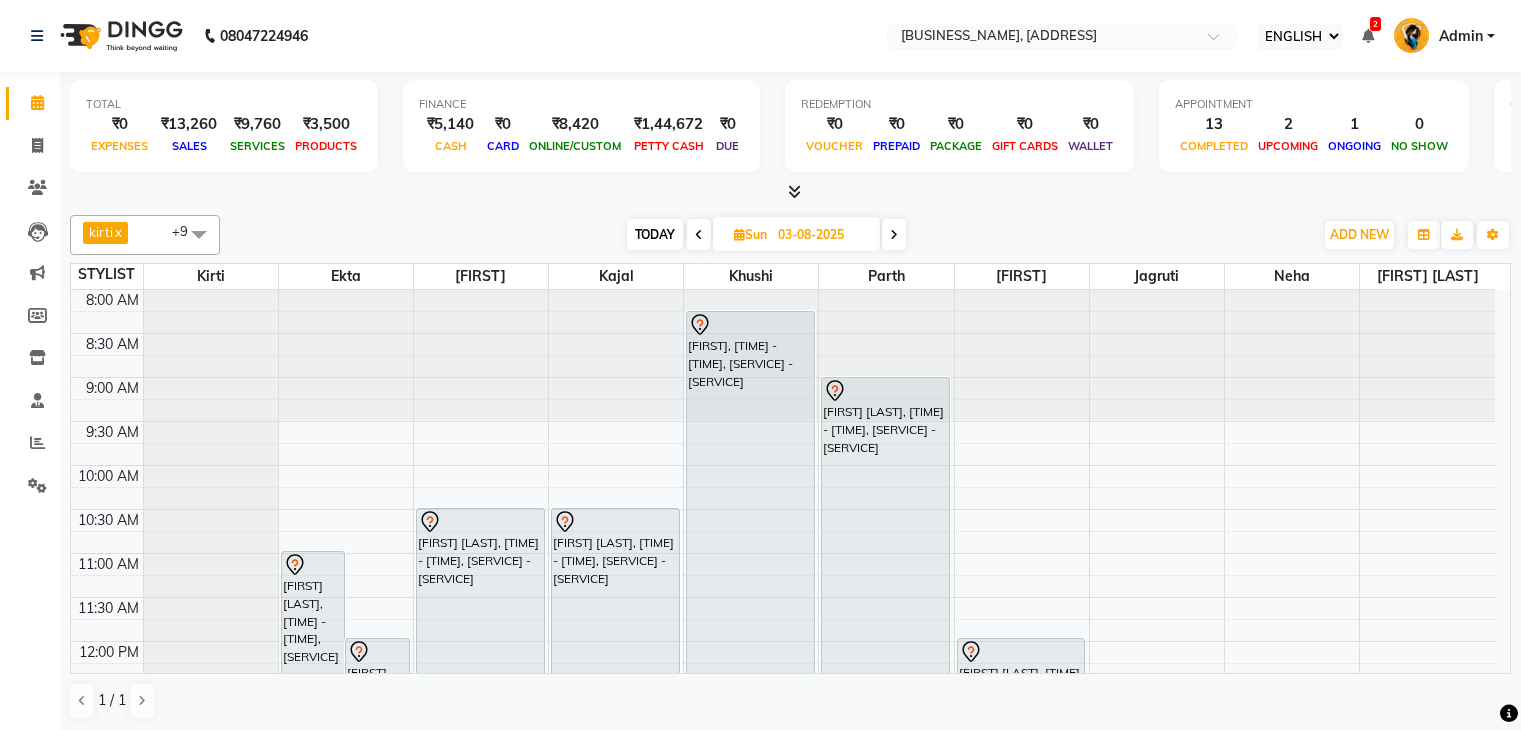 select on "ec" 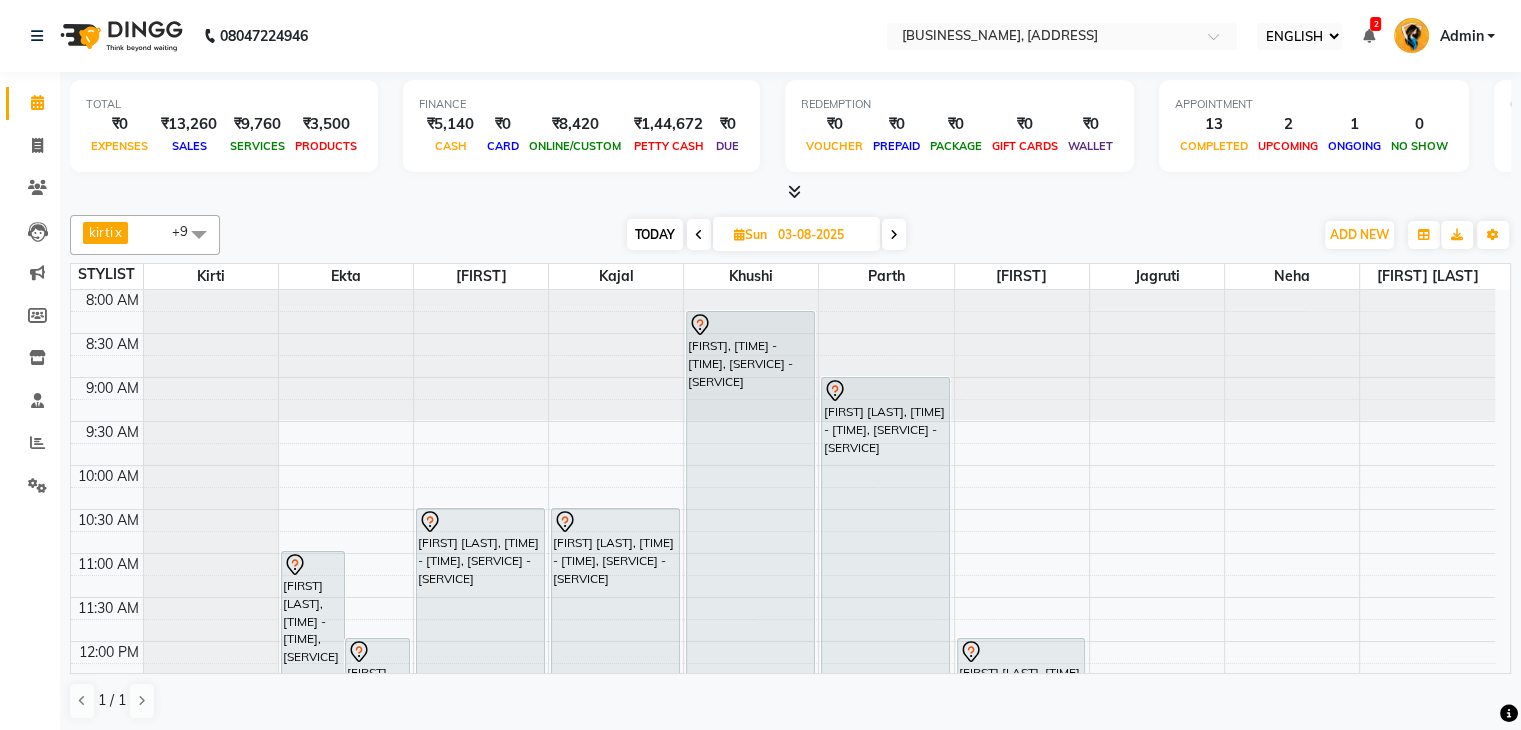scroll, scrollTop: 0, scrollLeft: 0, axis: both 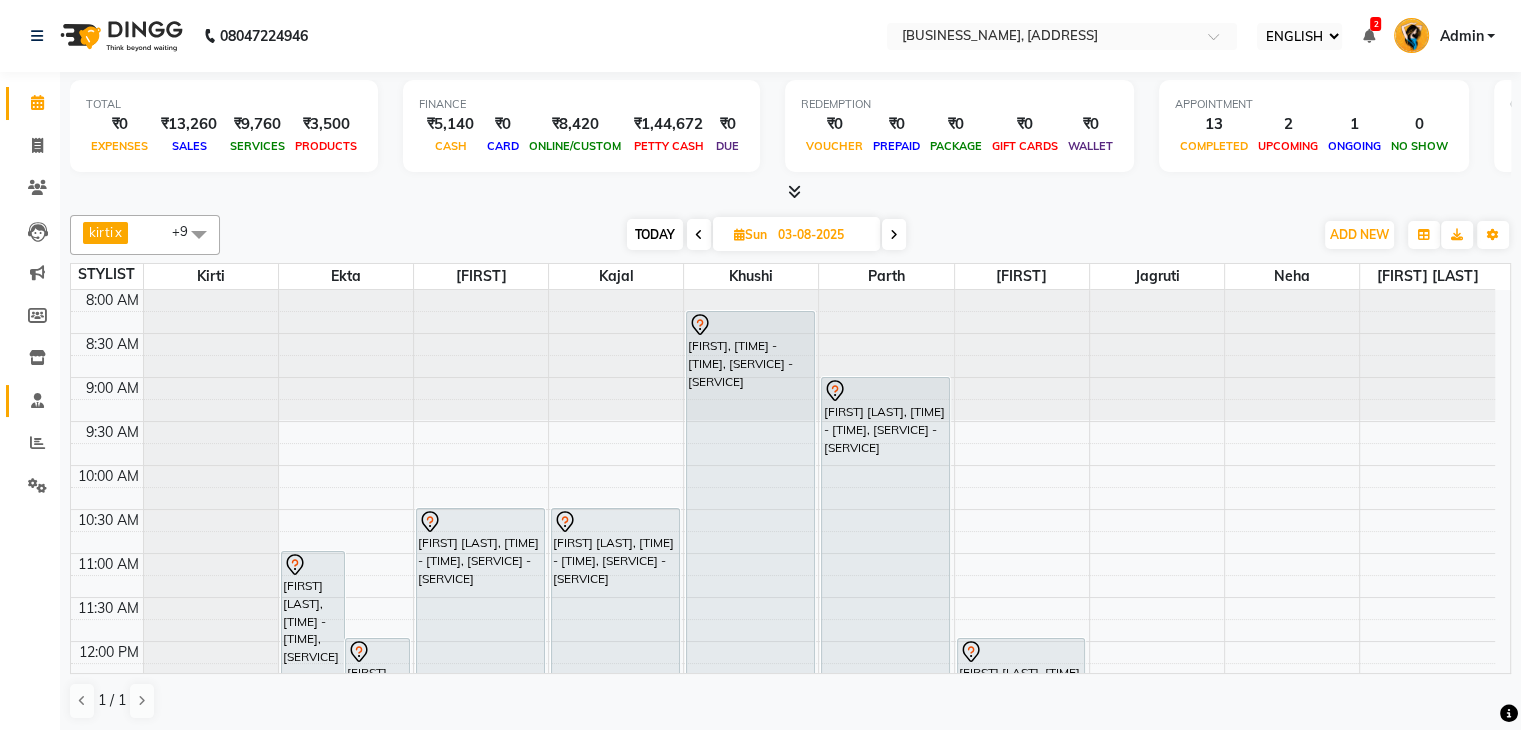 click on "STAFF" 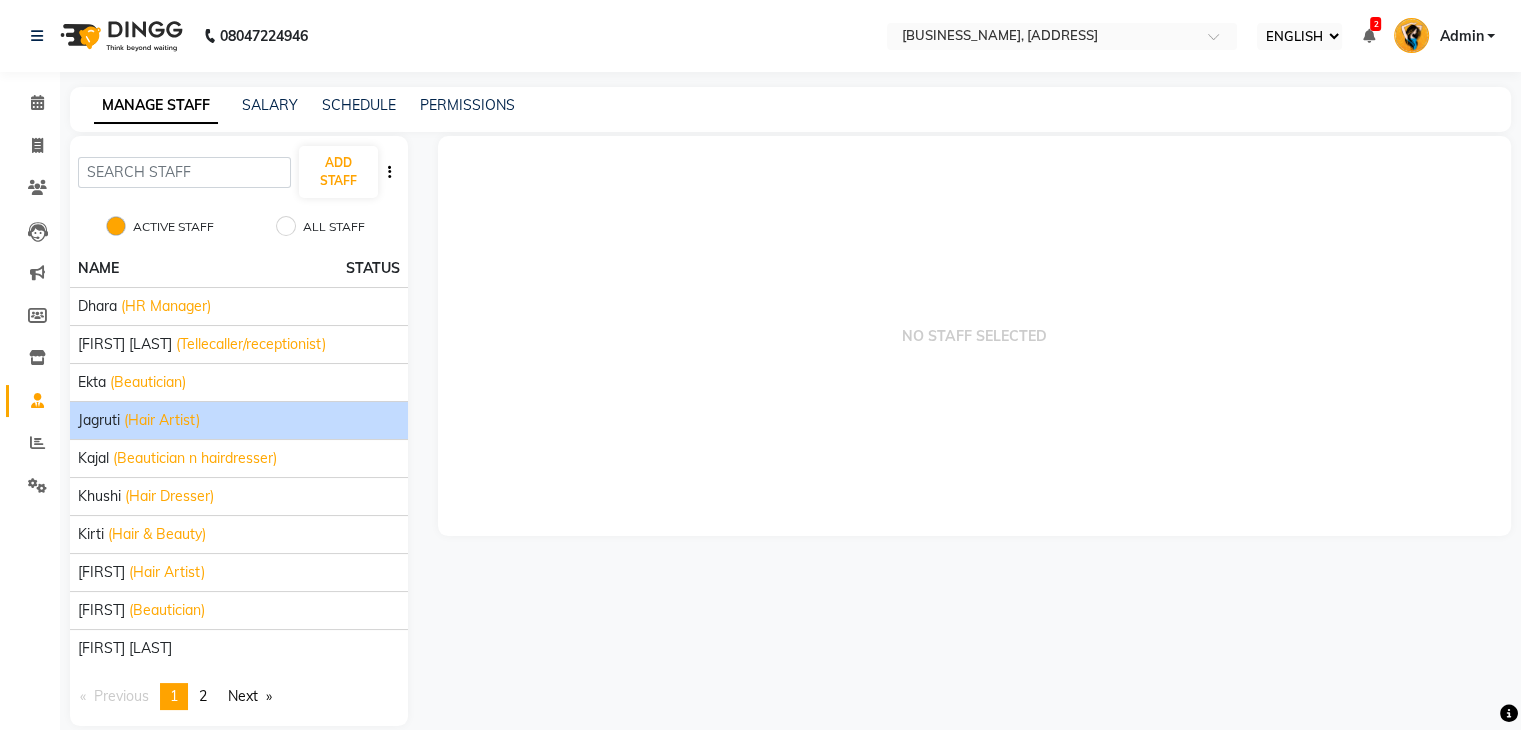 click on "(Hair Artist)" 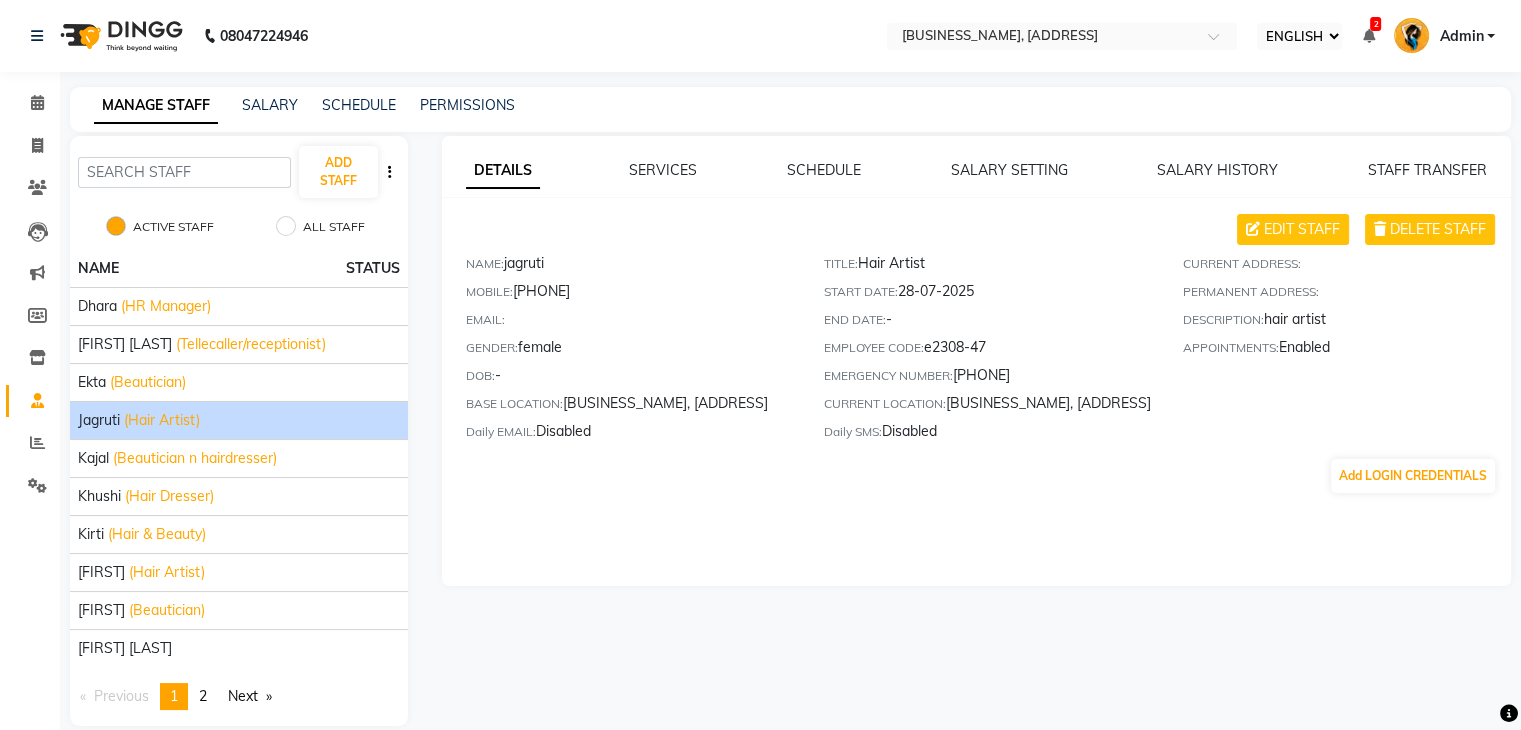 click on "MANAGE STAFF SALARY SCHEDULE PERMISSIONS" 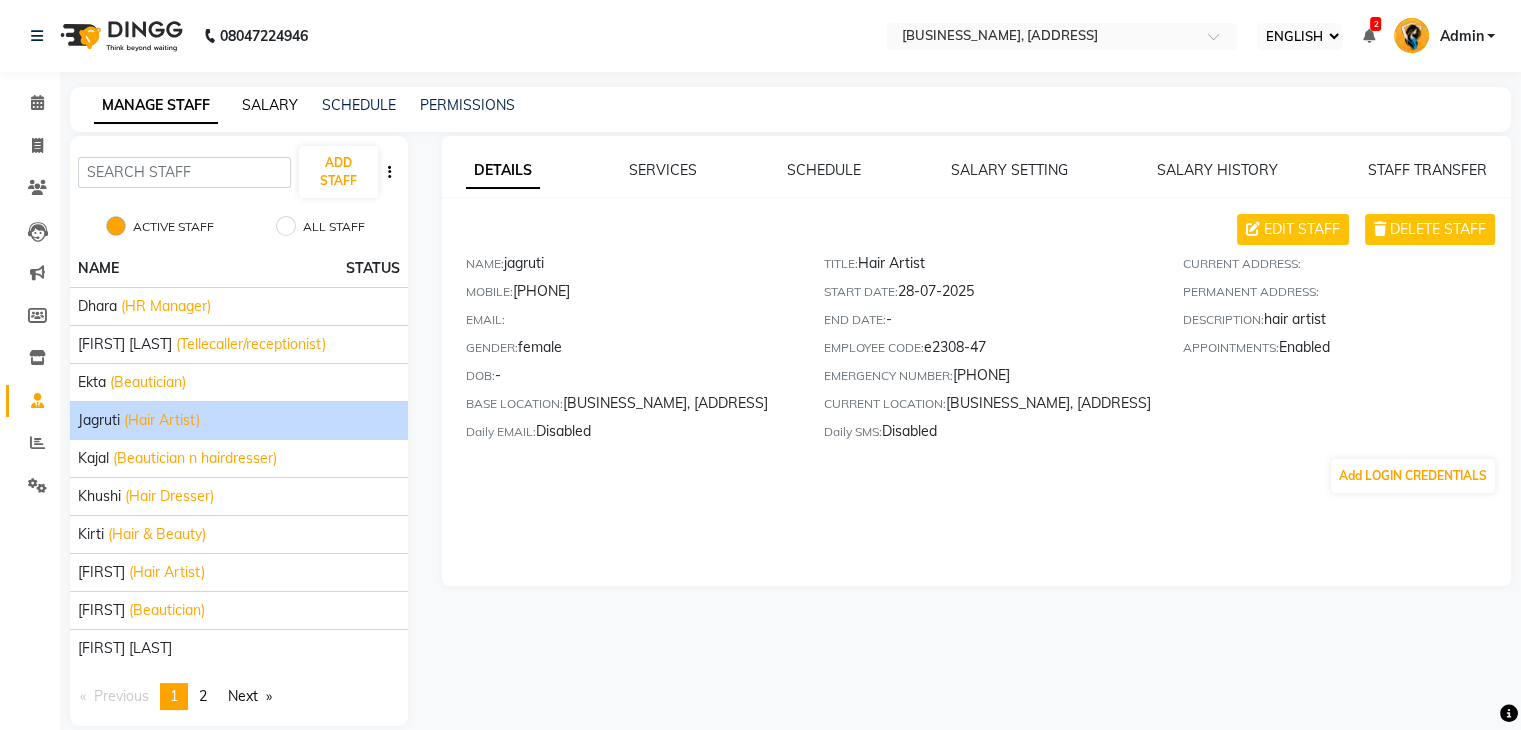 click on "SALARY" 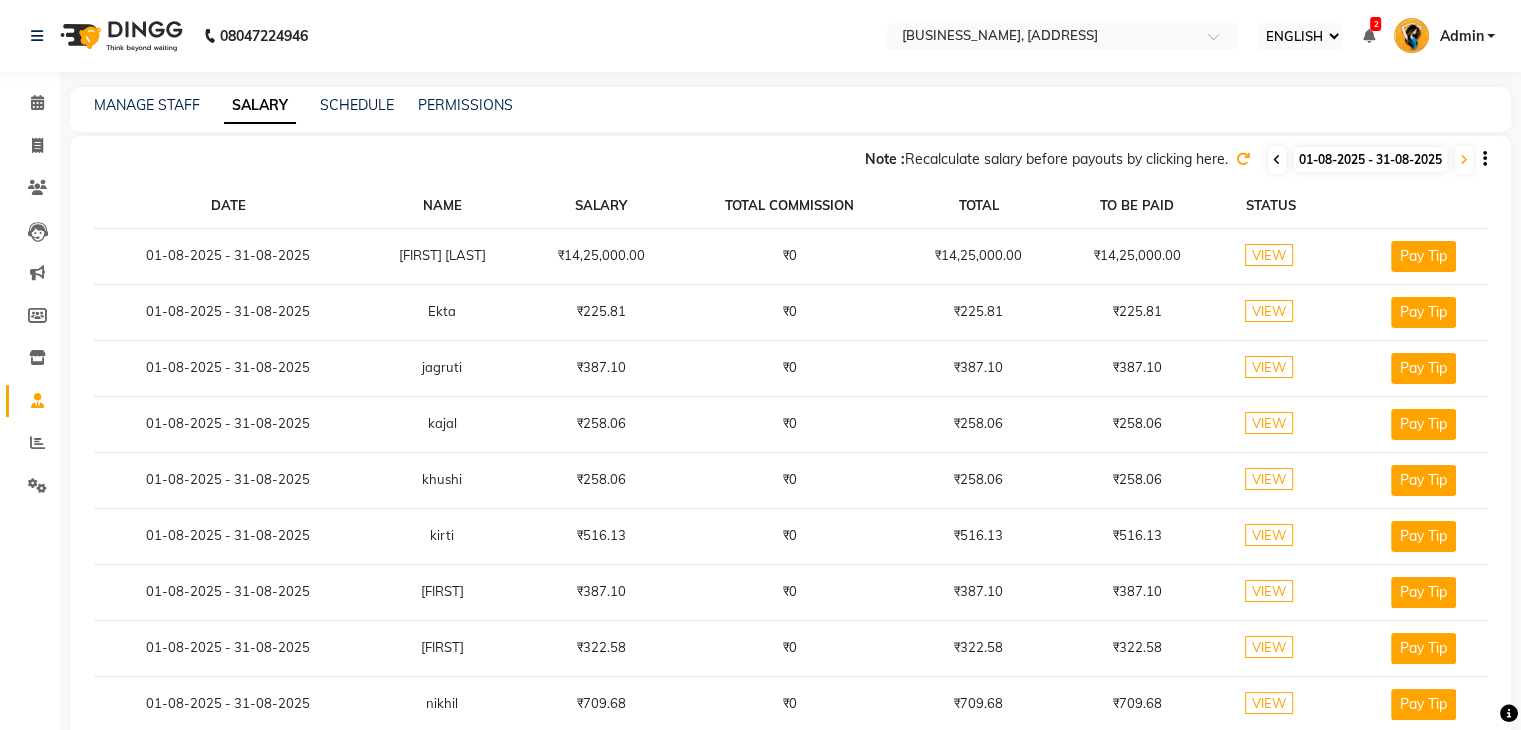click 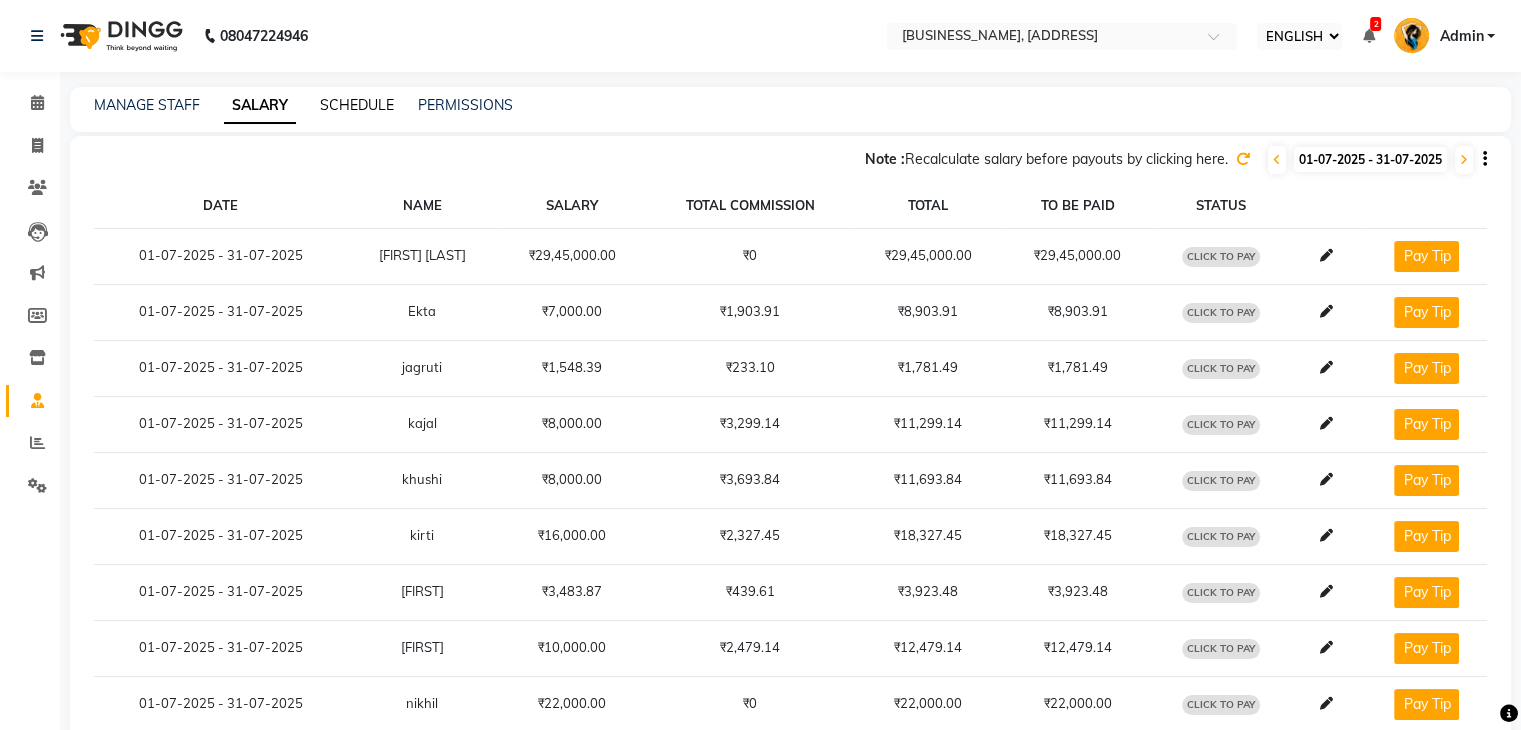 click on "SCHEDULE" 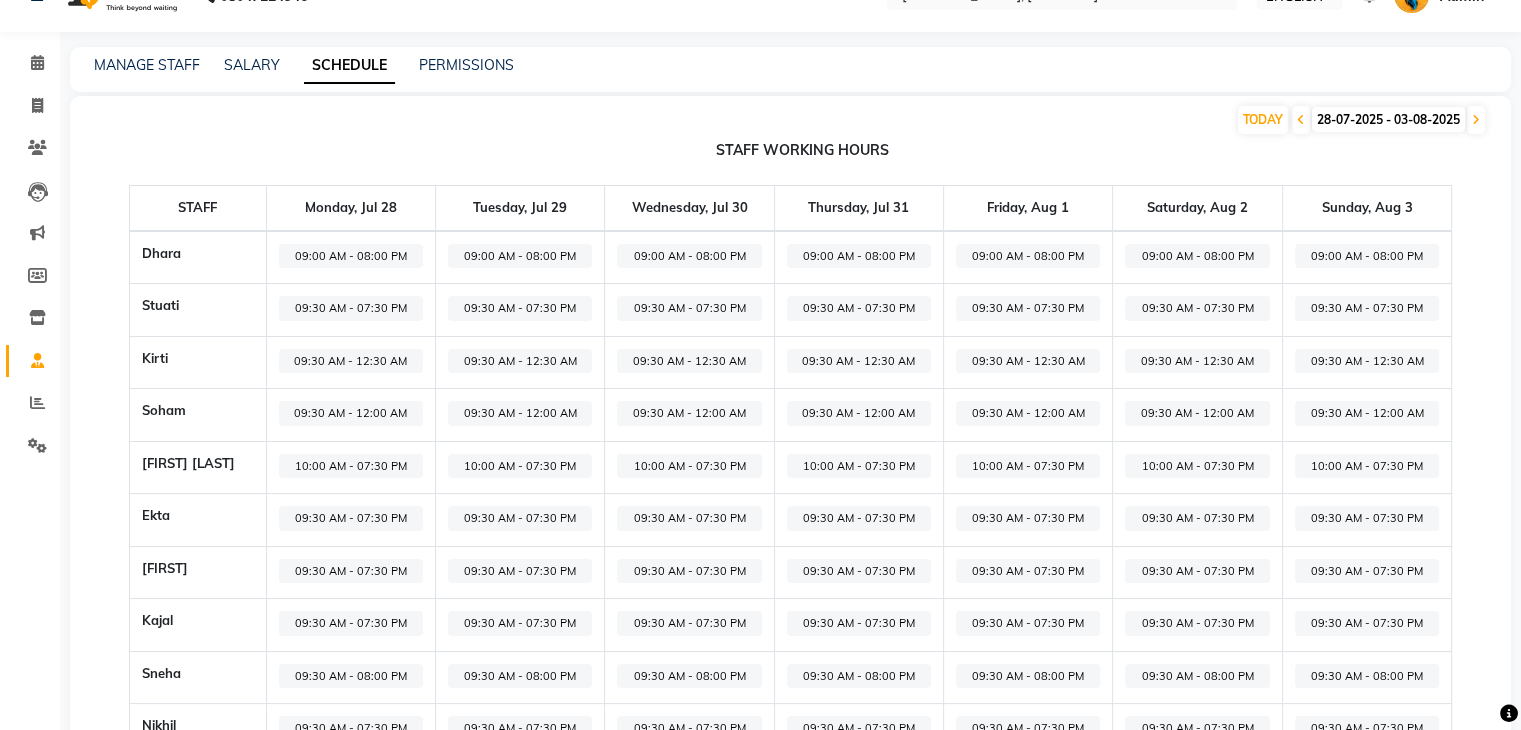 scroll, scrollTop: 160, scrollLeft: 0, axis: vertical 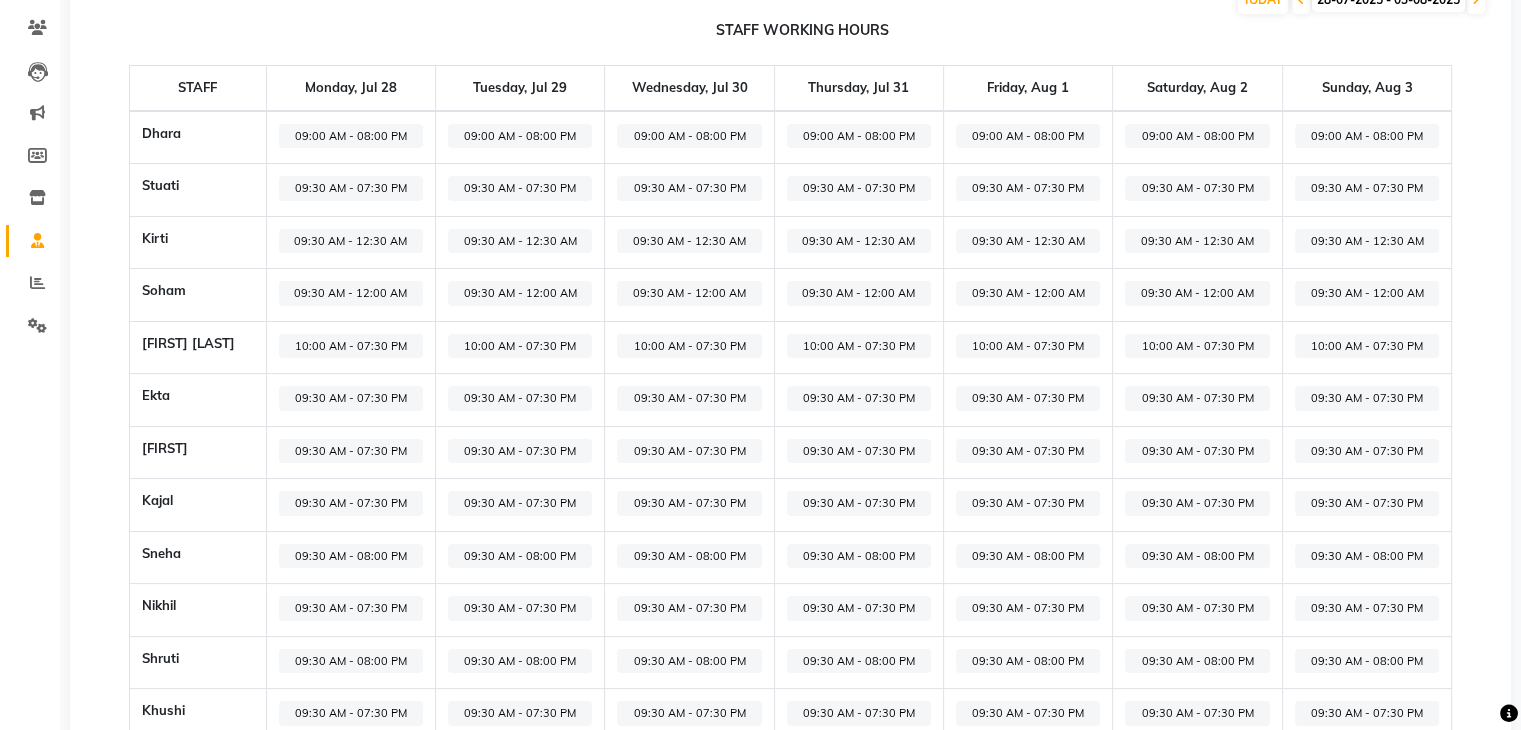 click on "STAFF" 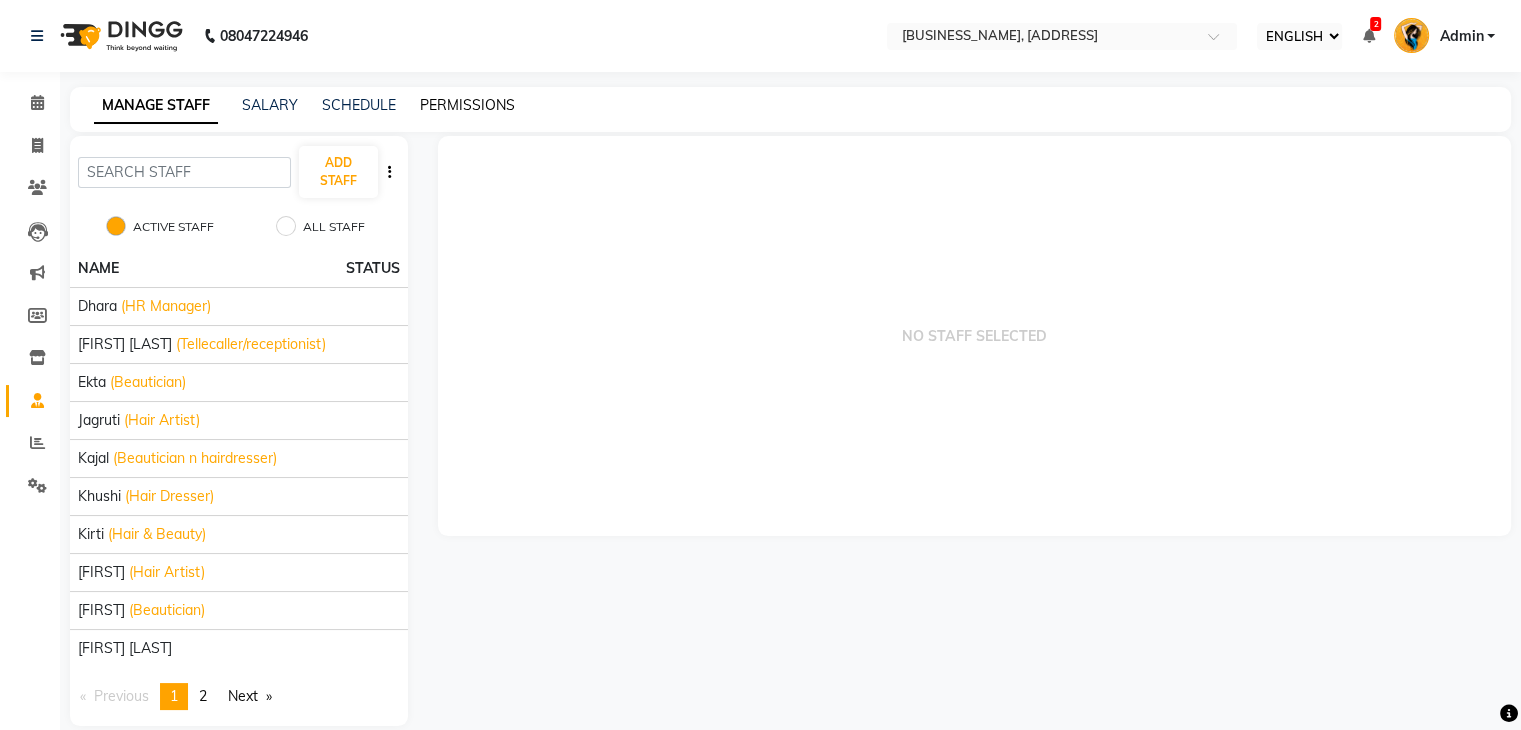 click on "PERMISSIONS" 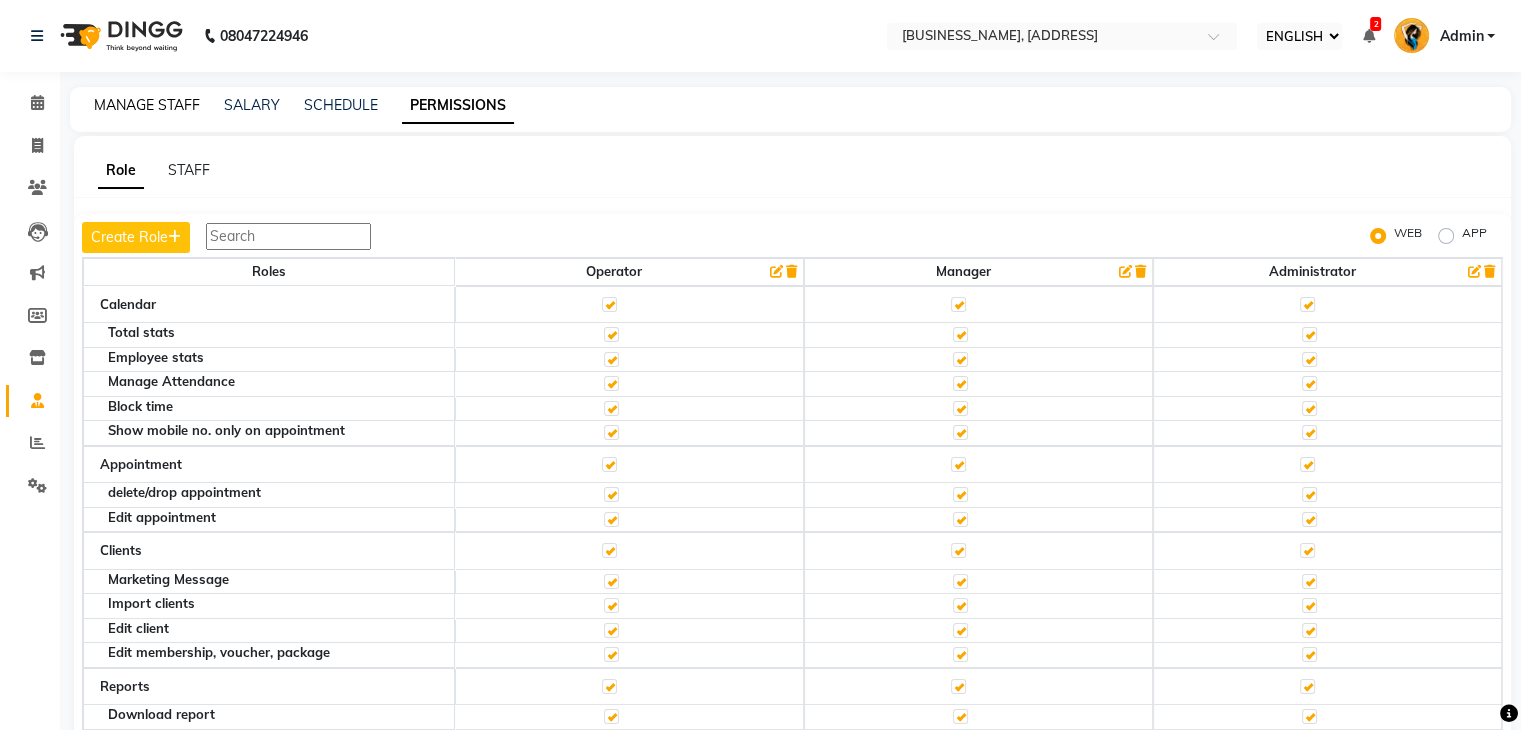 click on "MANAGE STAFF" 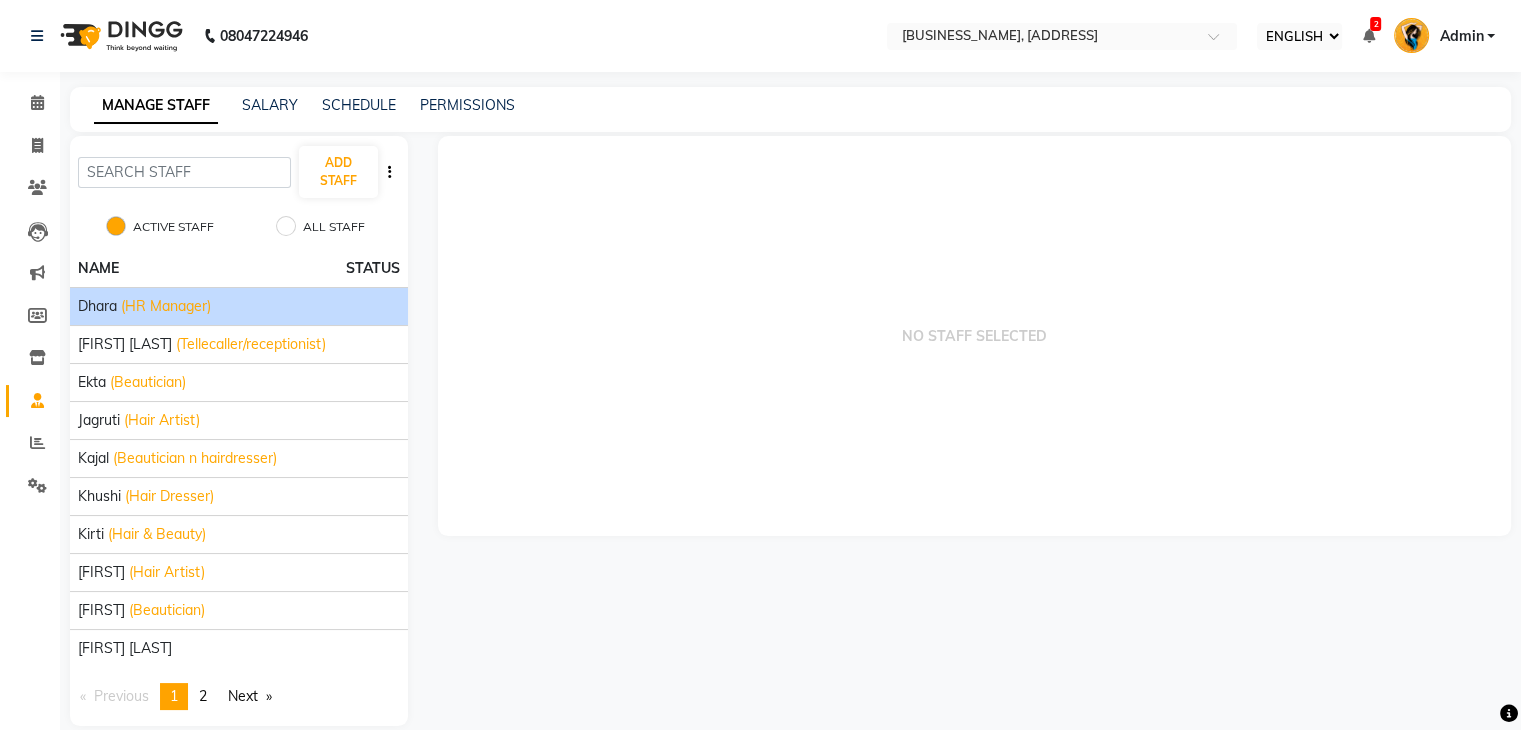 click on "(HR Manager)" 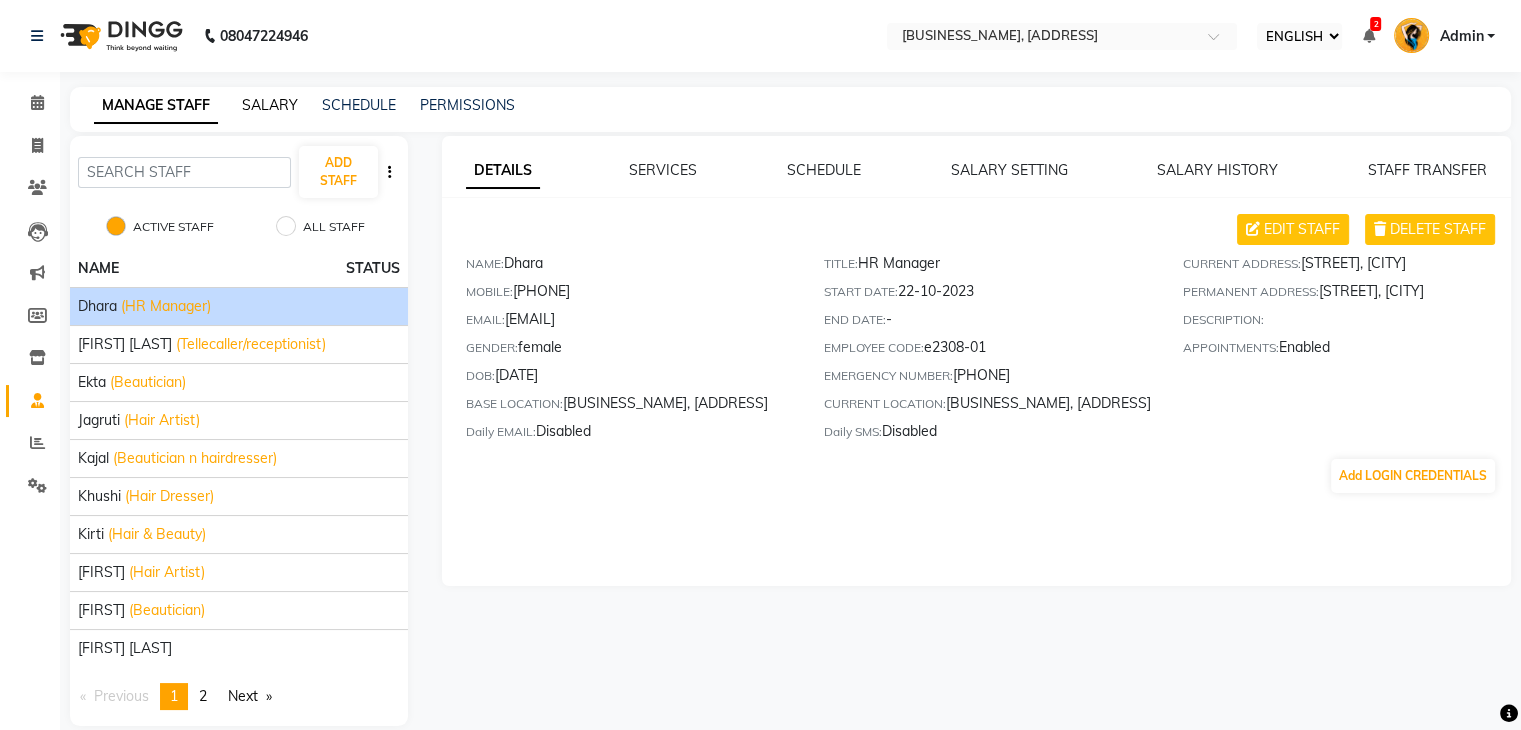 click on "SALARY" 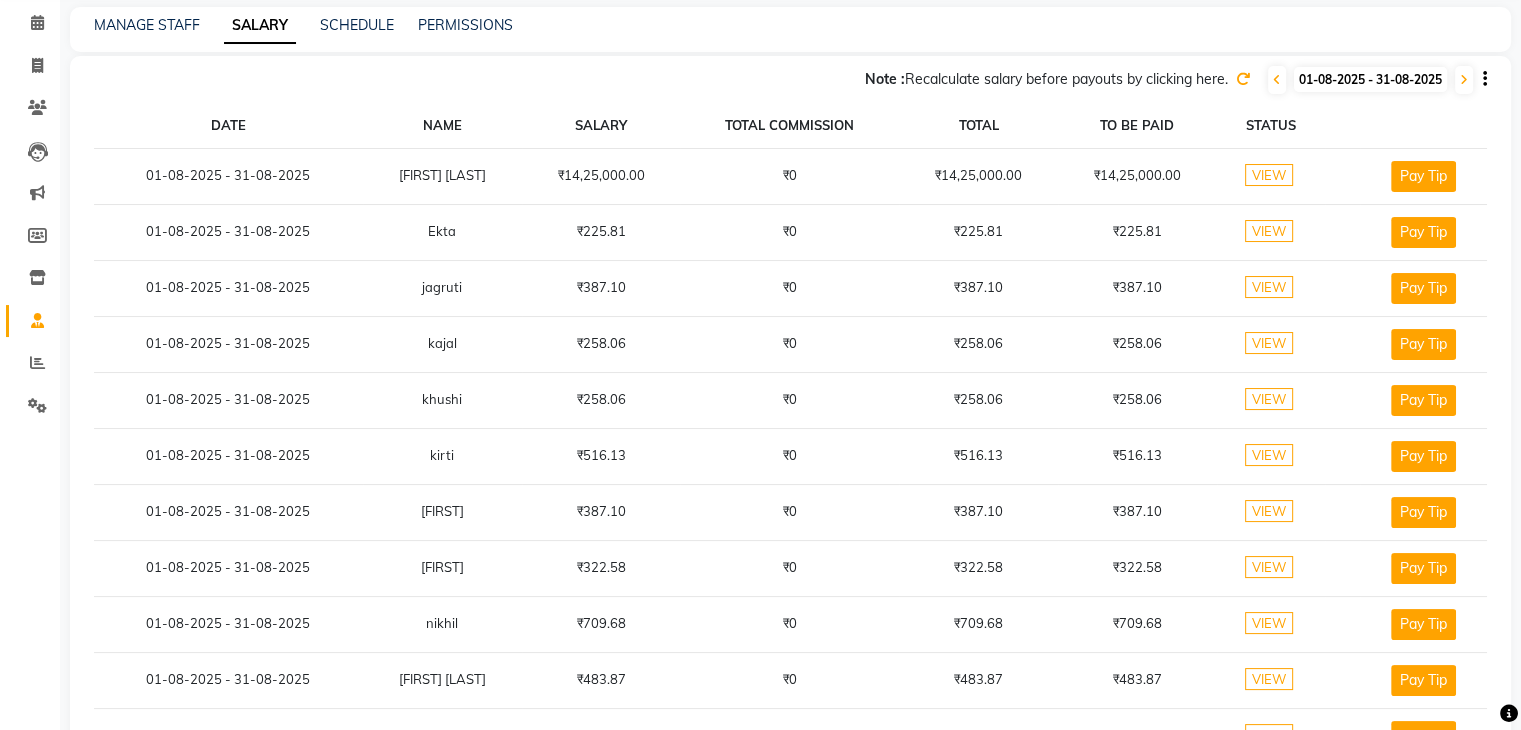scroll, scrollTop: 120, scrollLeft: 0, axis: vertical 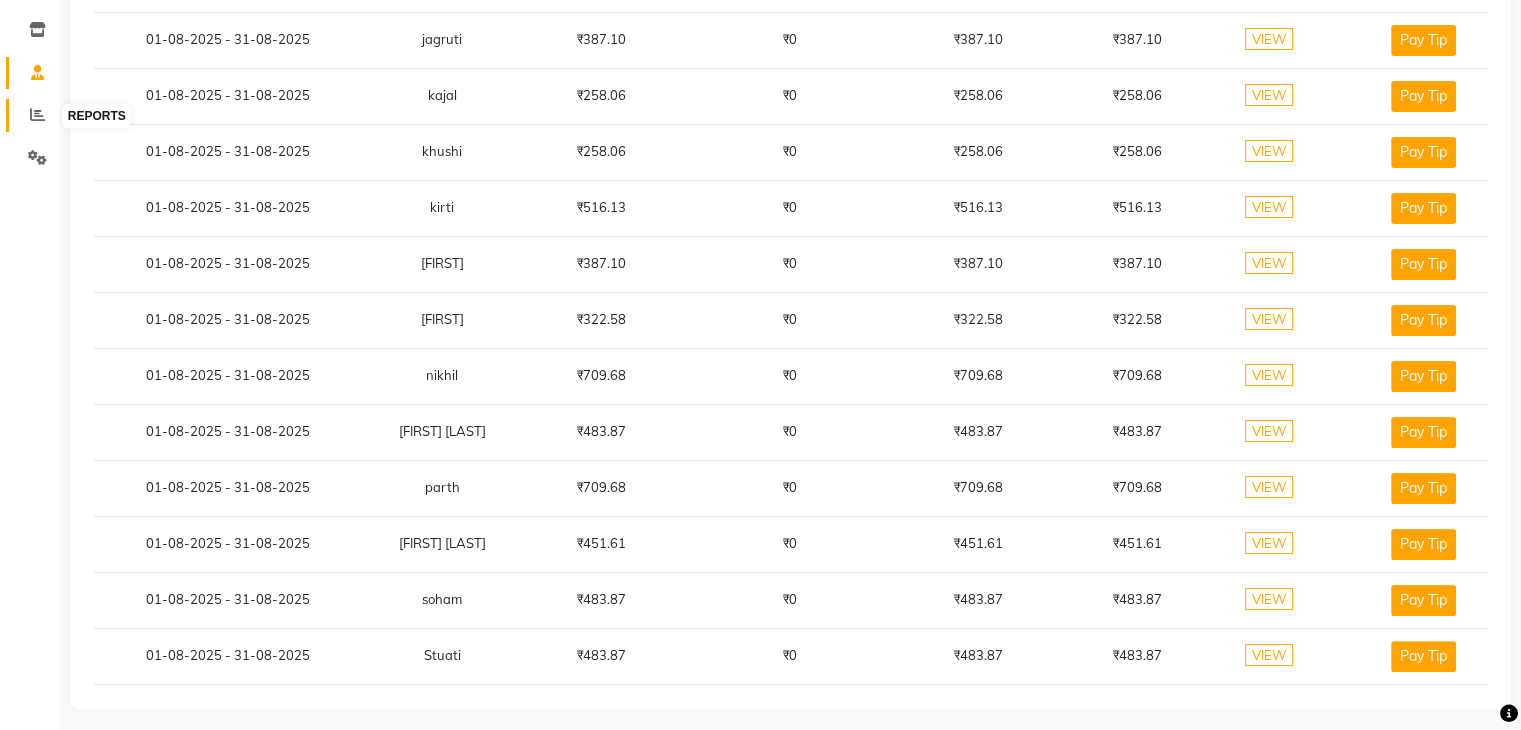 click 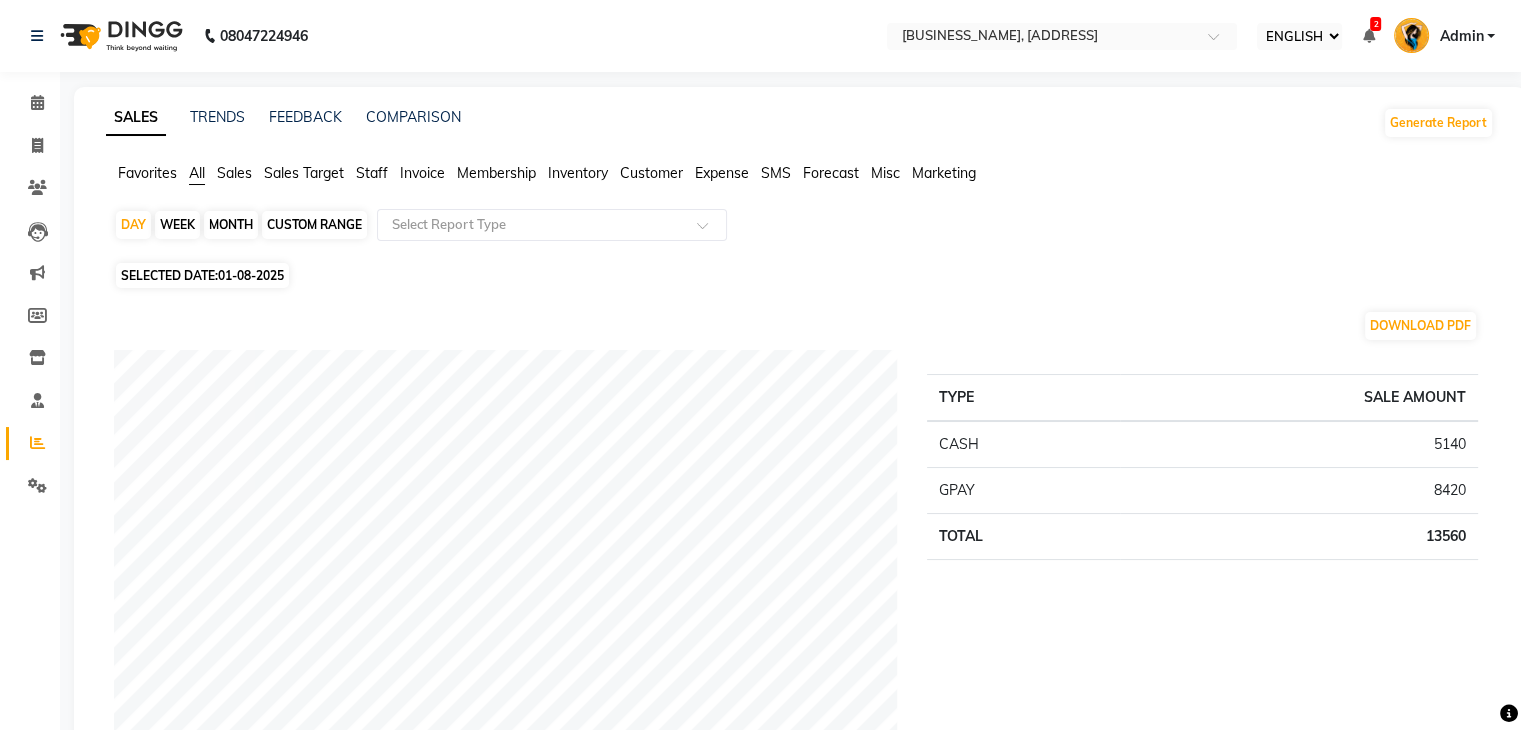 click on "Staff" 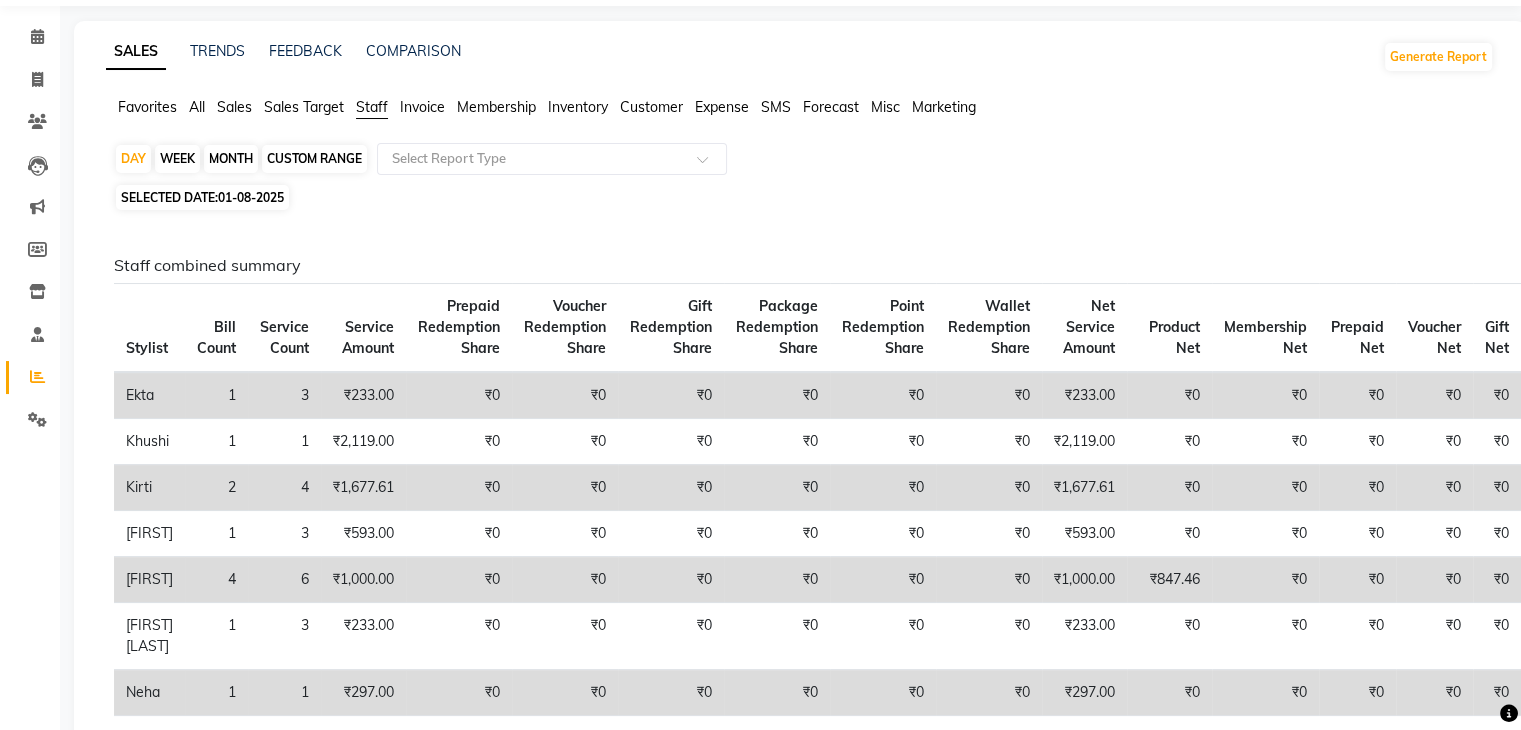 scroll, scrollTop: 0, scrollLeft: 0, axis: both 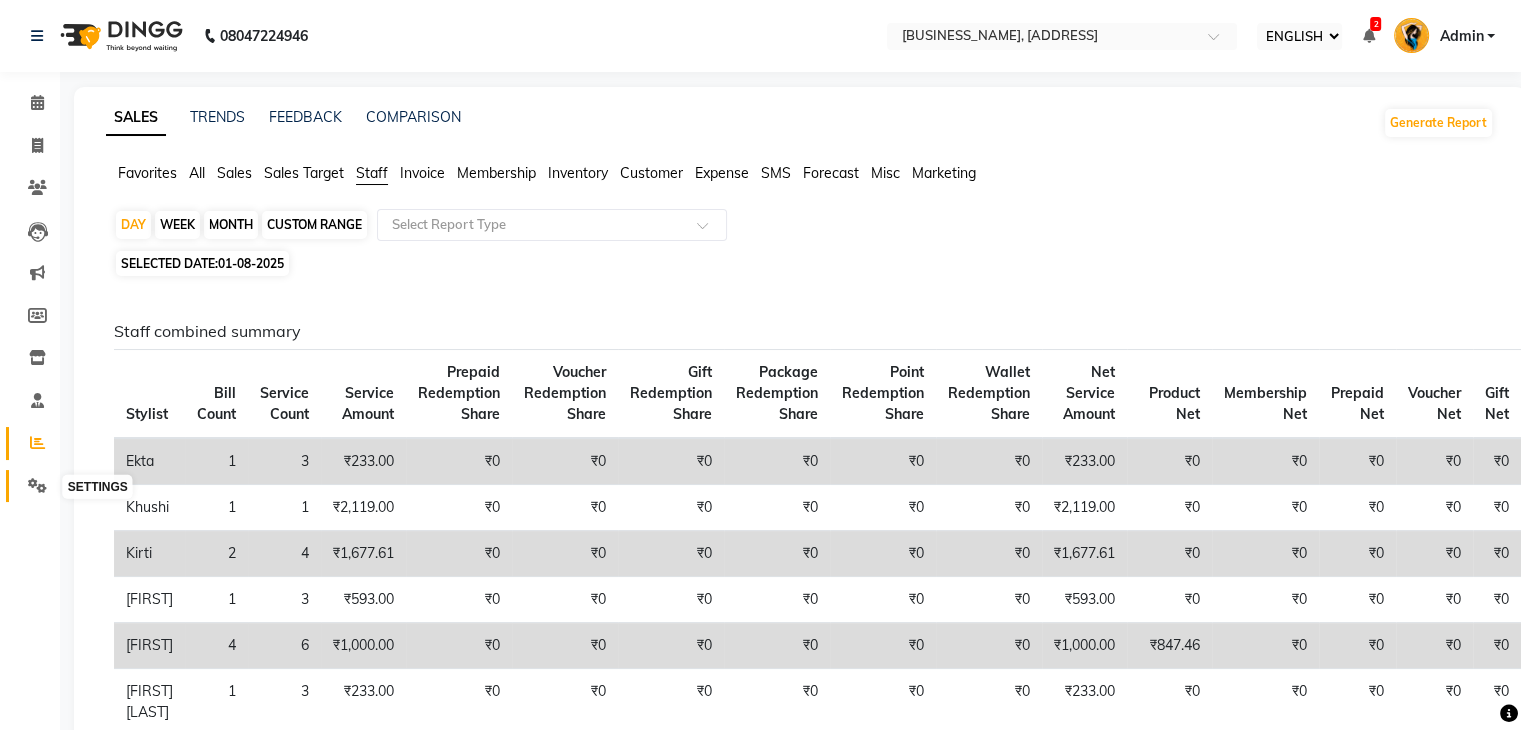 click 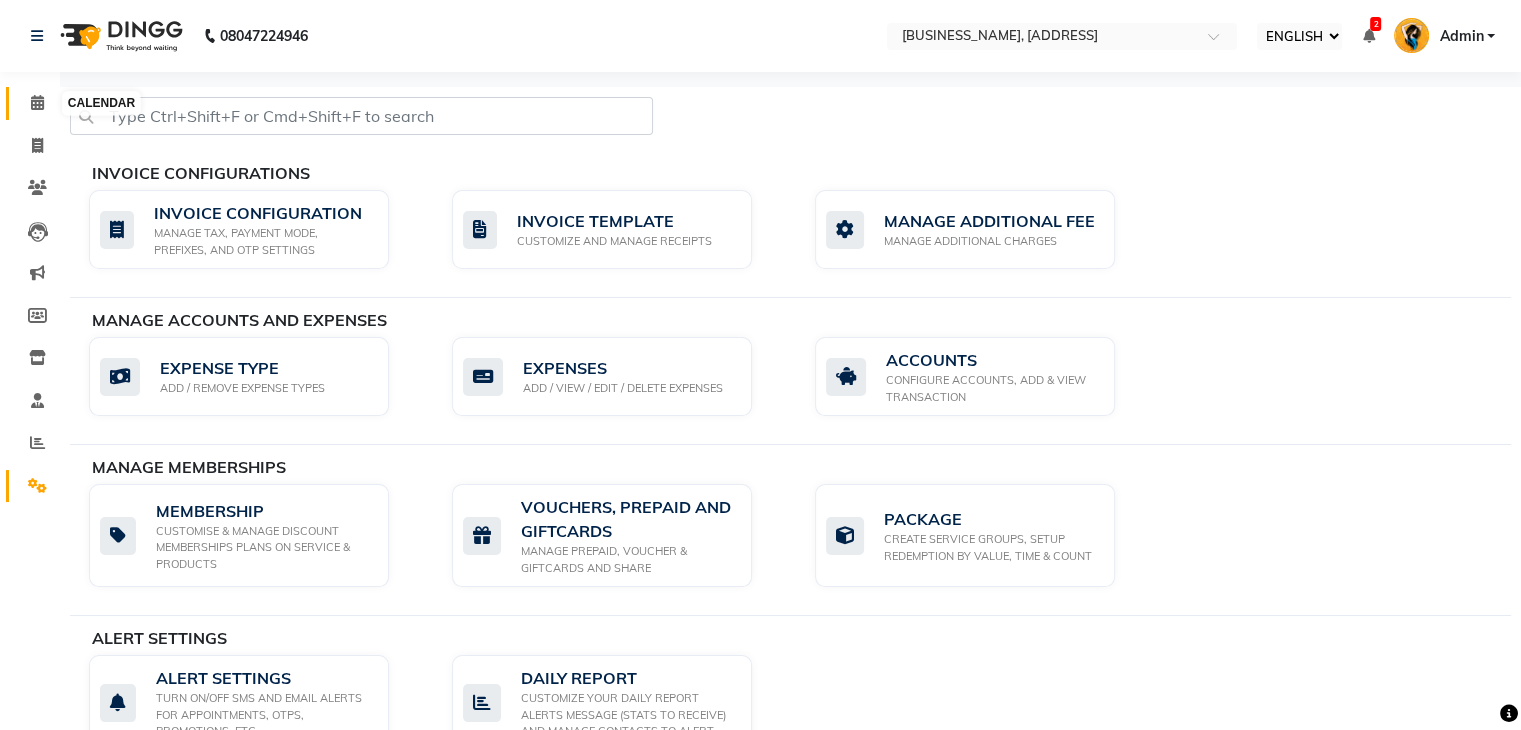 click 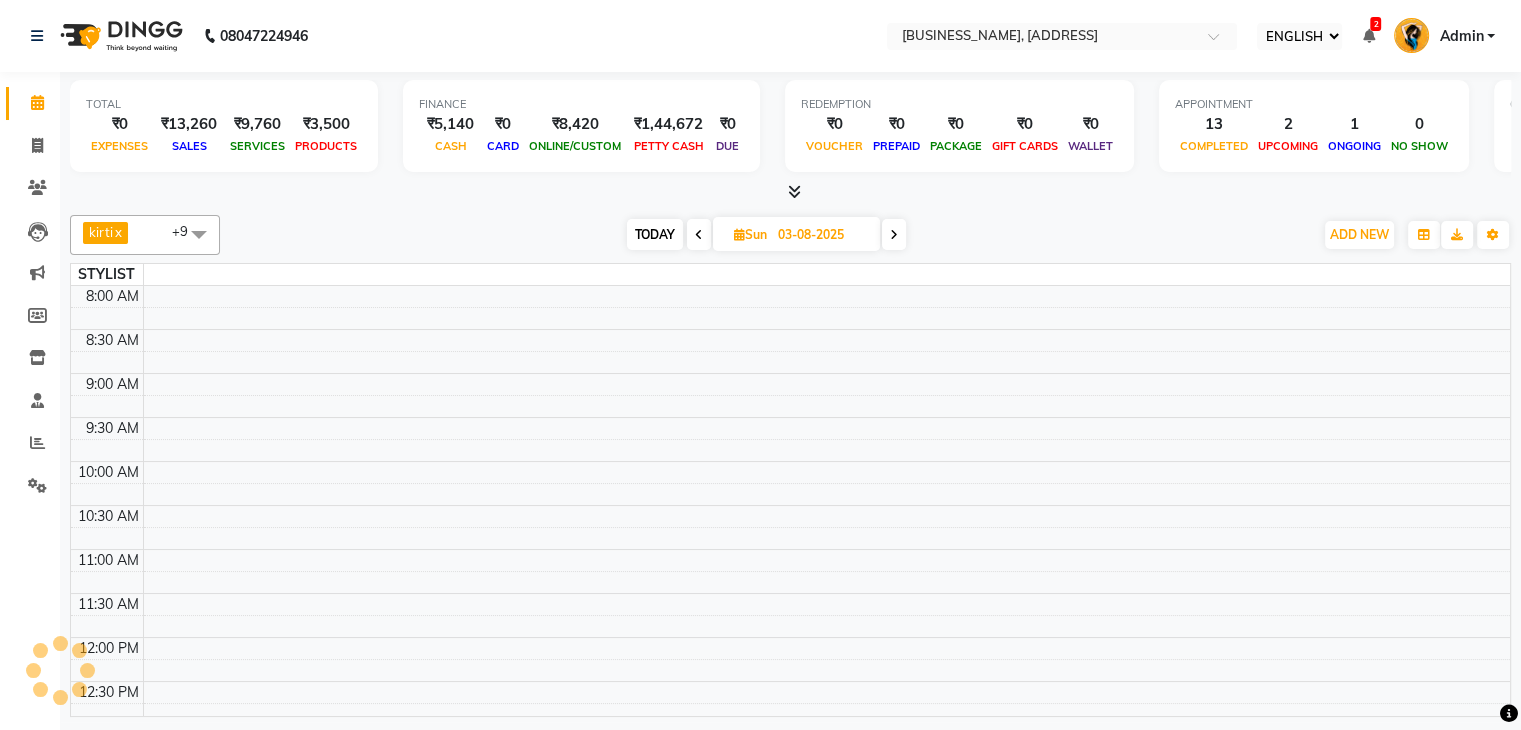scroll, scrollTop: 0, scrollLeft: 0, axis: both 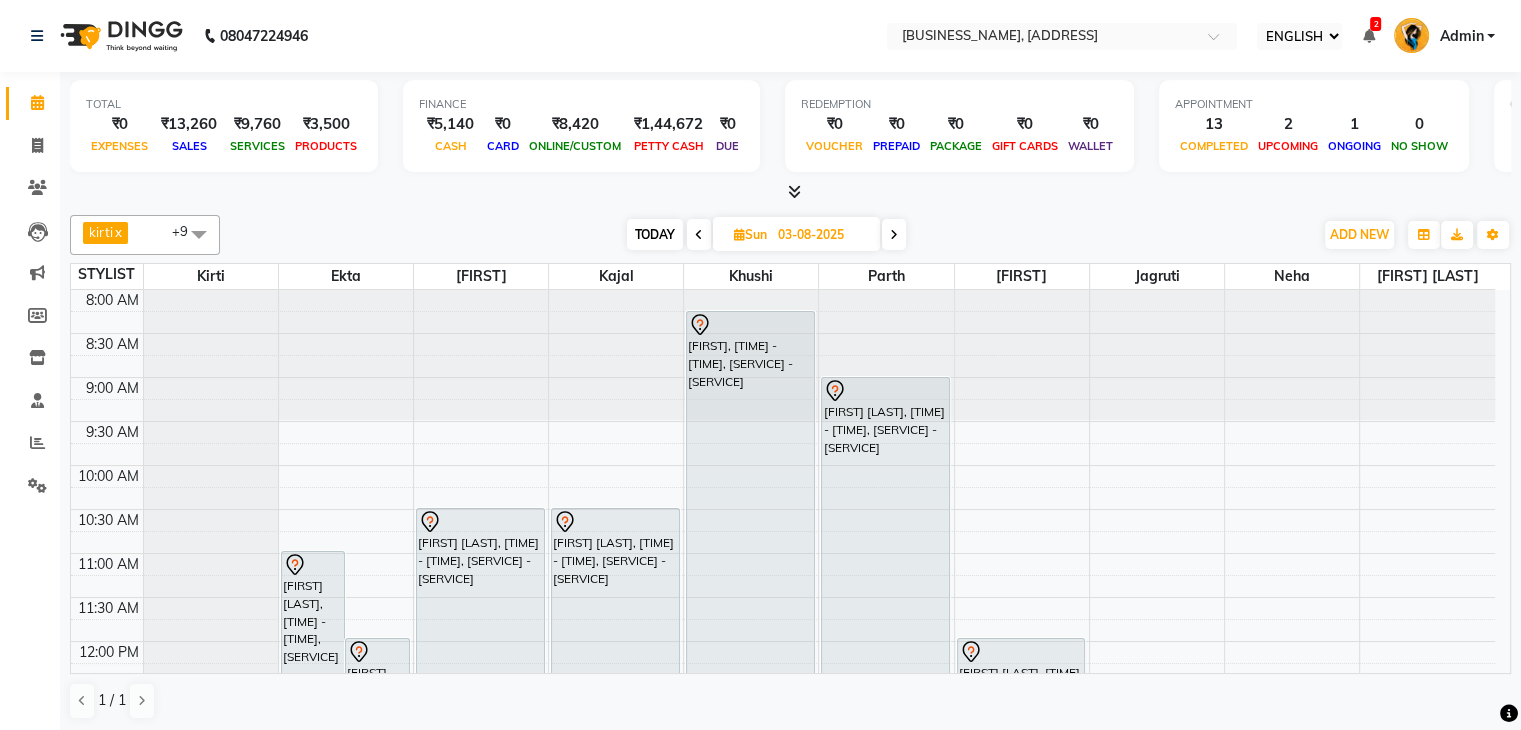 click at bounding box center (199, 234) 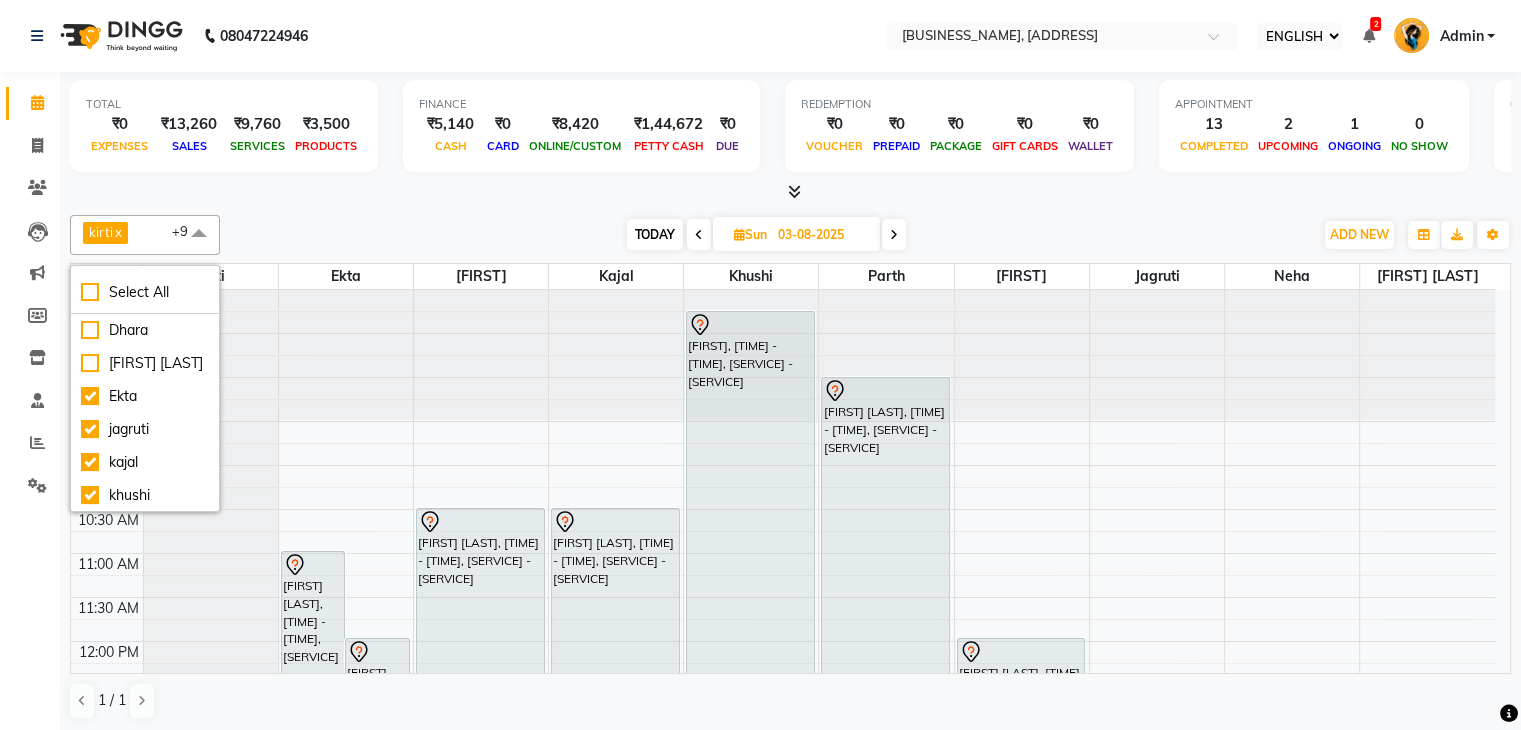 click at bounding box center [790, 192] 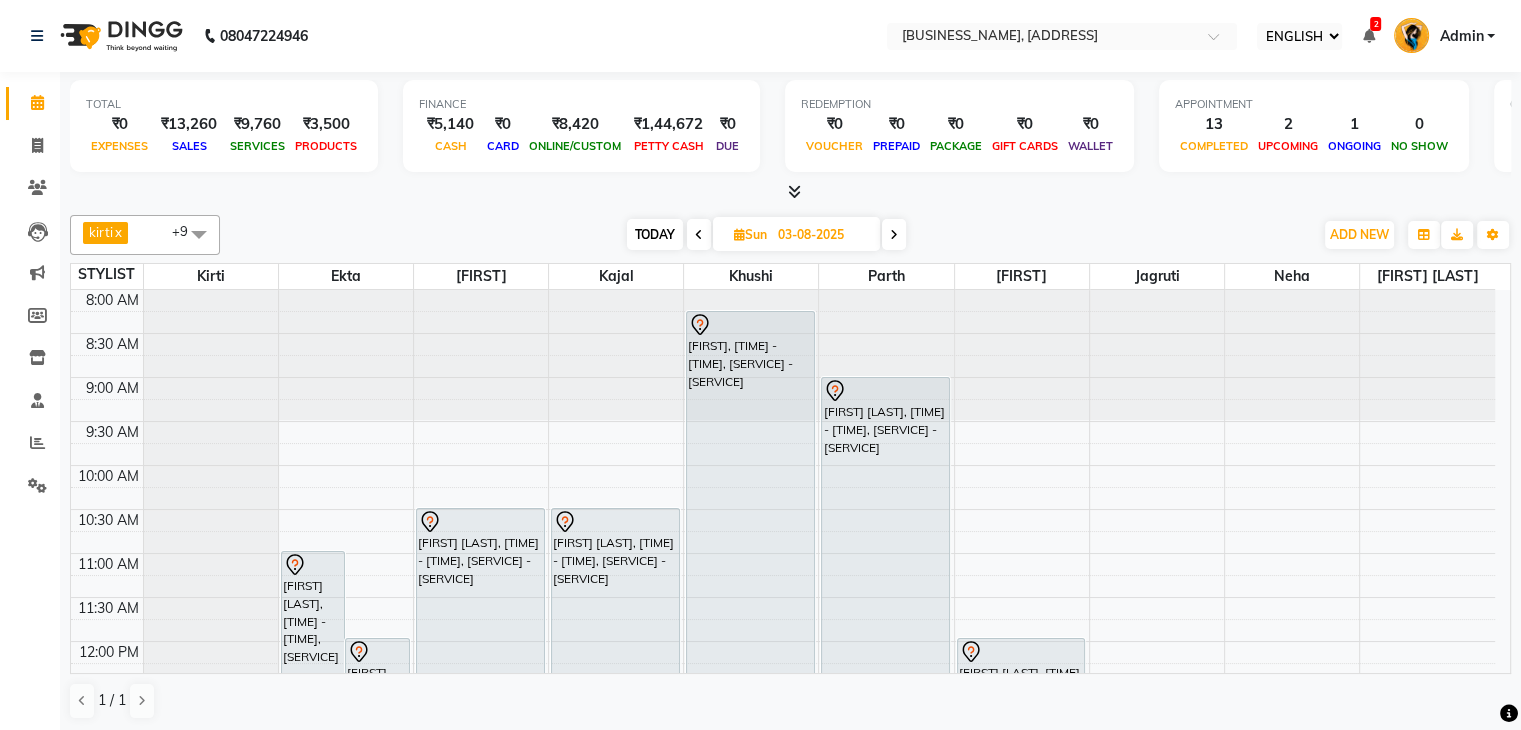 click at bounding box center [790, 192] 